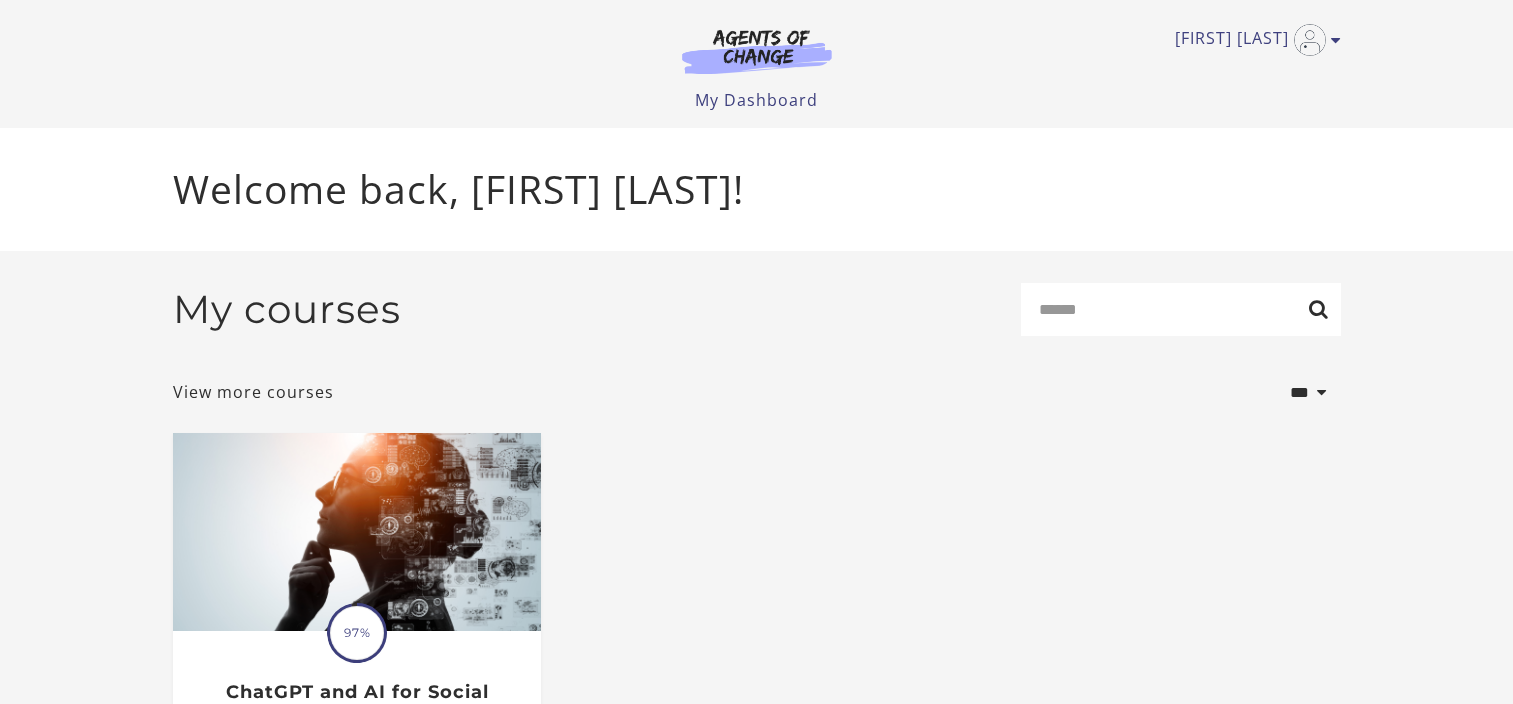 scroll, scrollTop: 0, scrollLeft: 0, axis: both 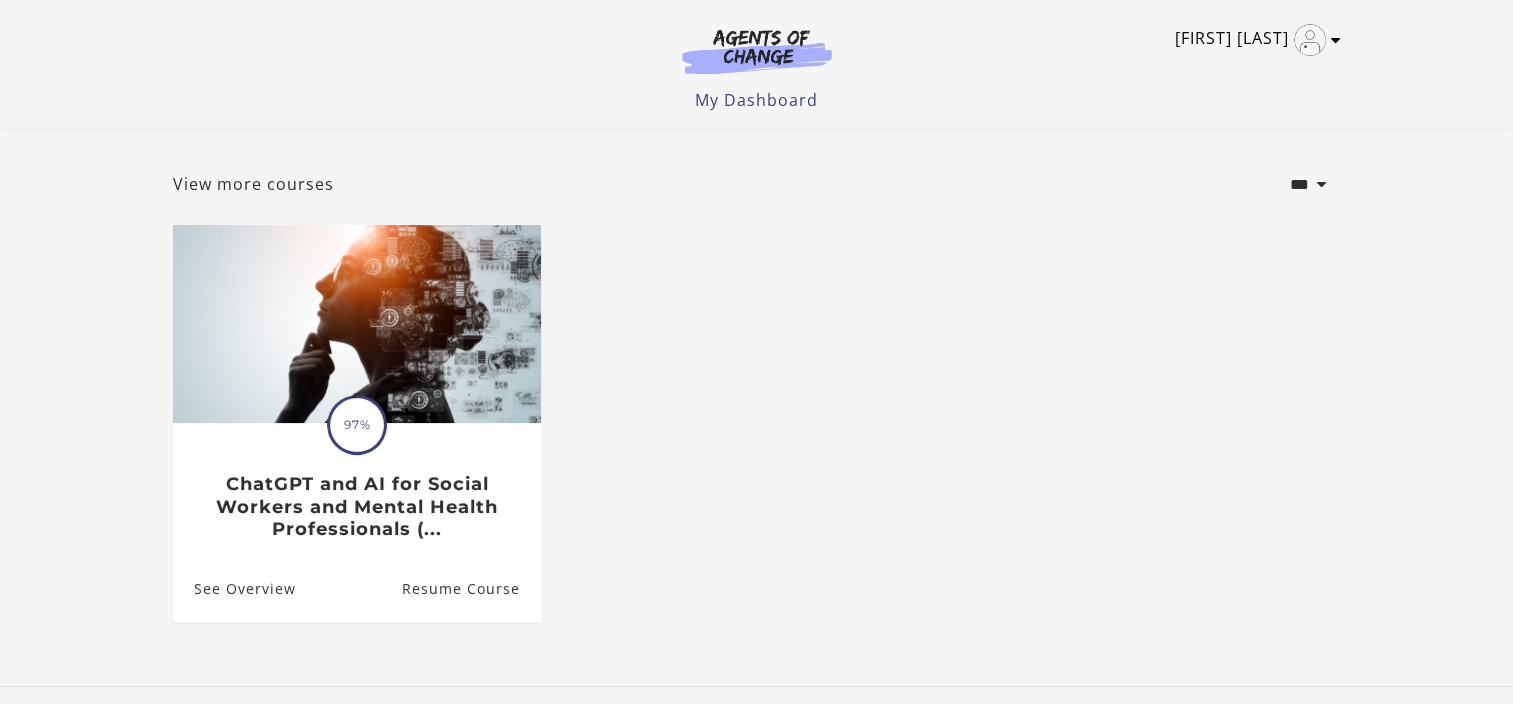 click at bounding box center (1336, 40) 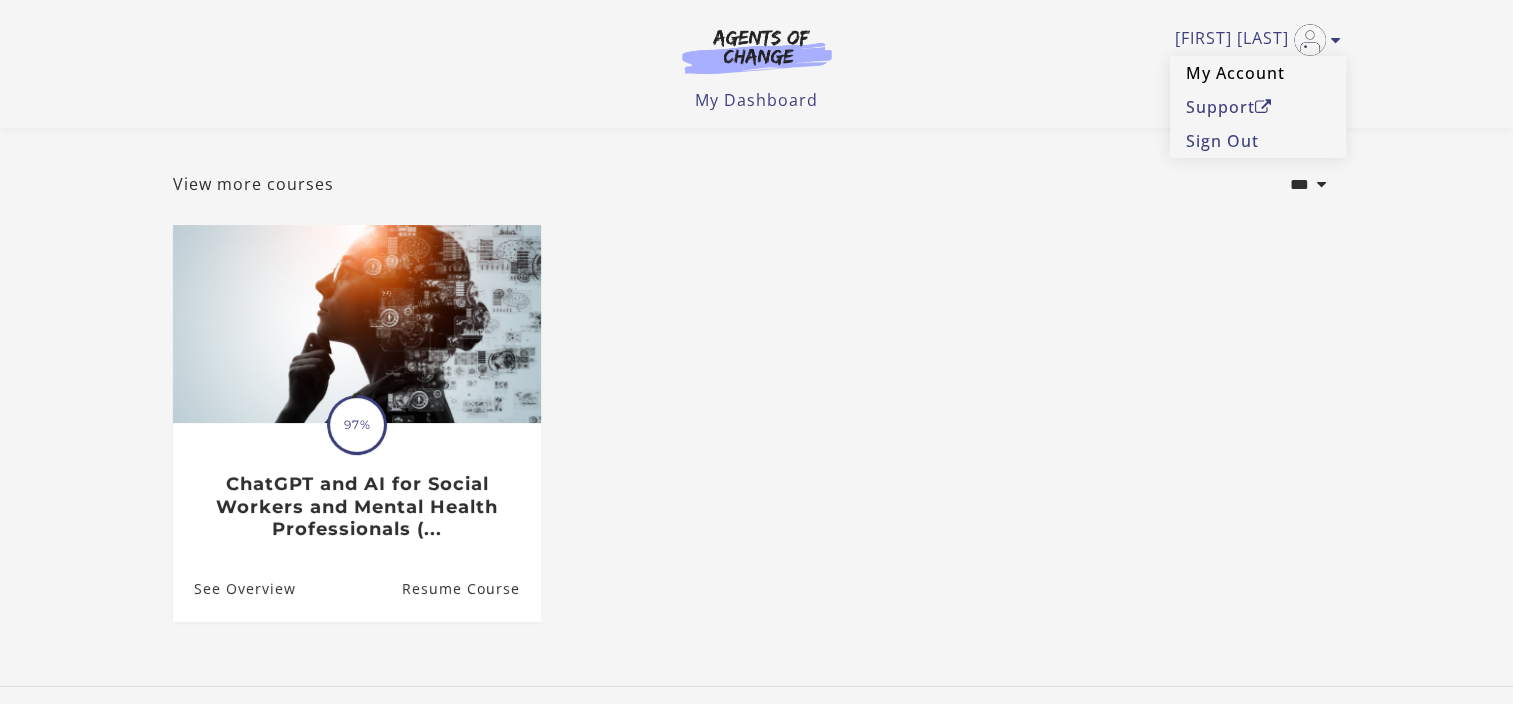 click on "My Account" at bounding box center [1258, 73] 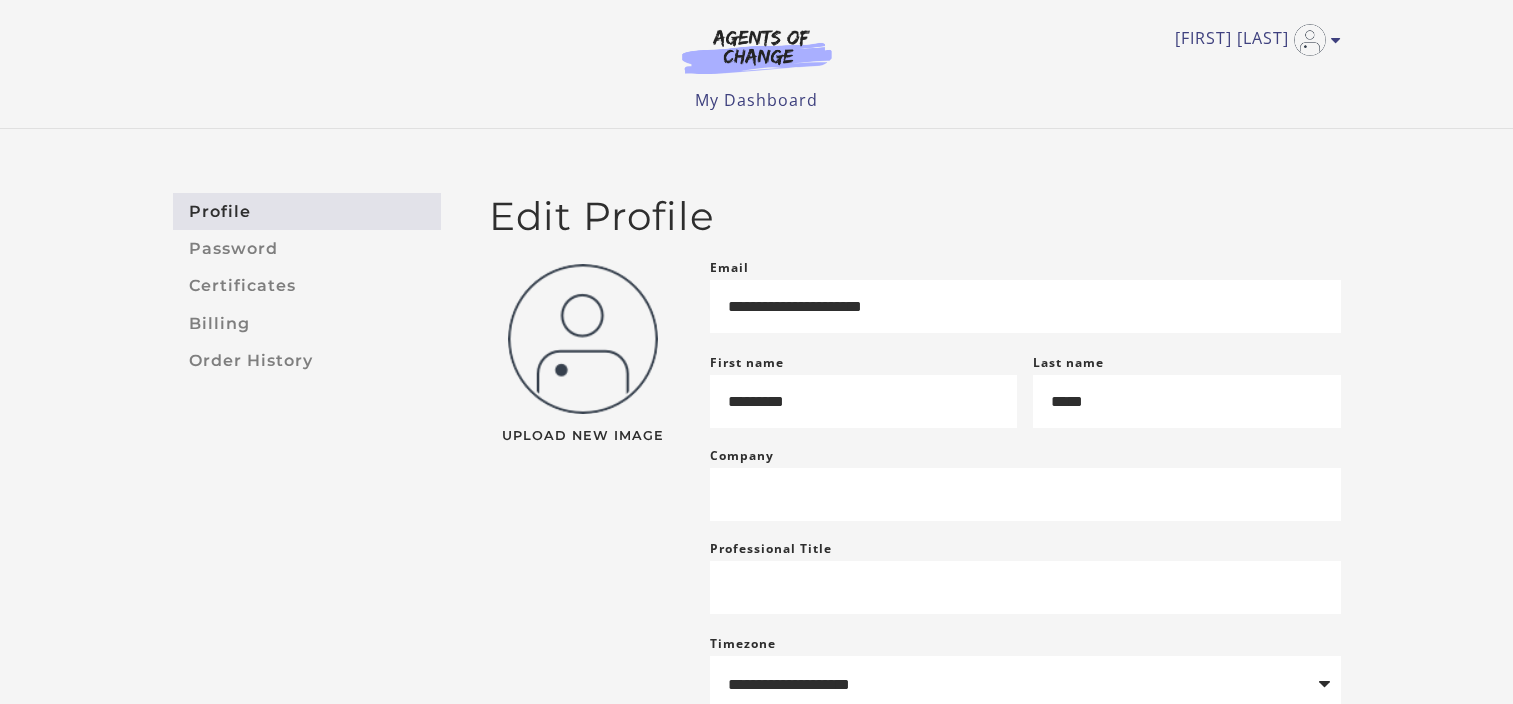 scroll, scrollTop: 0, scrollLeft: 0, axis: both 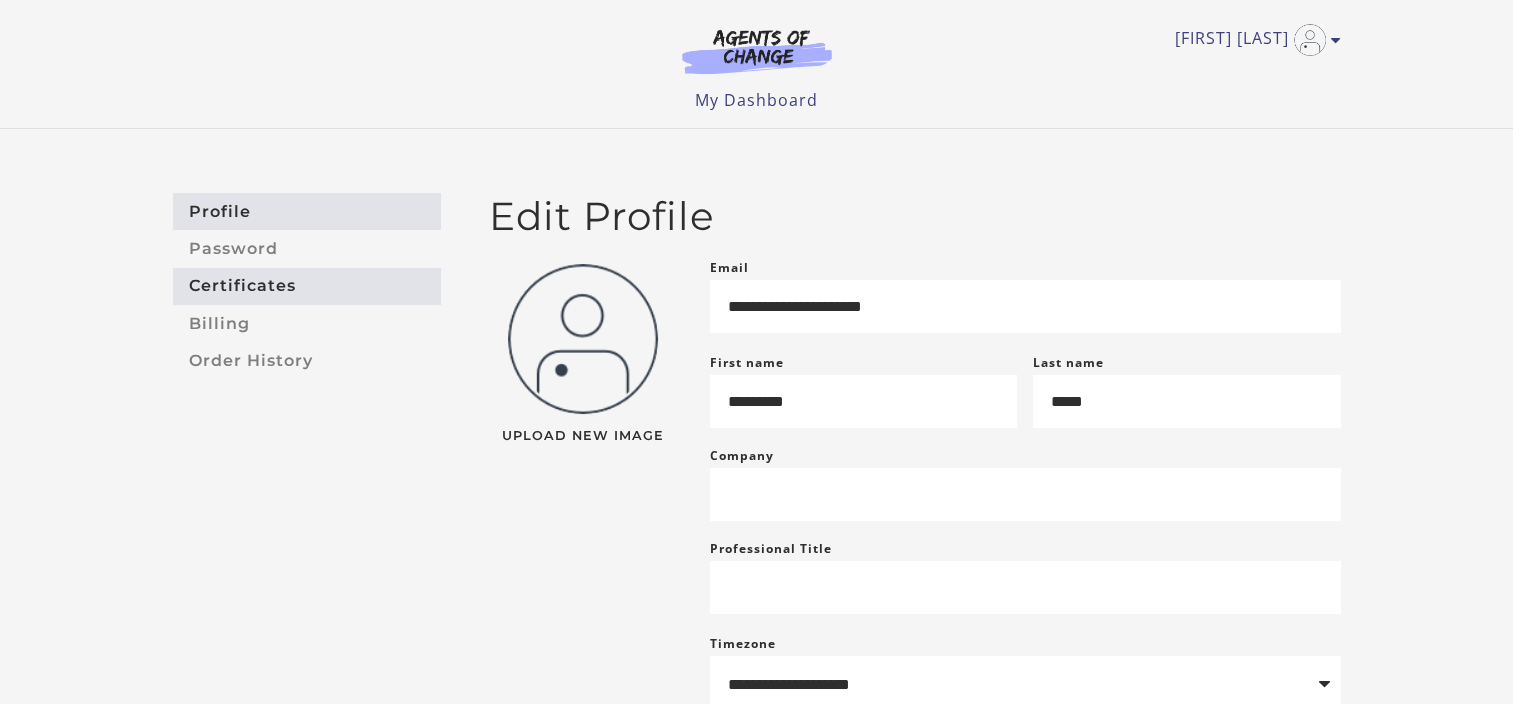 click on "Certificates" at bounding box center (307, 286) 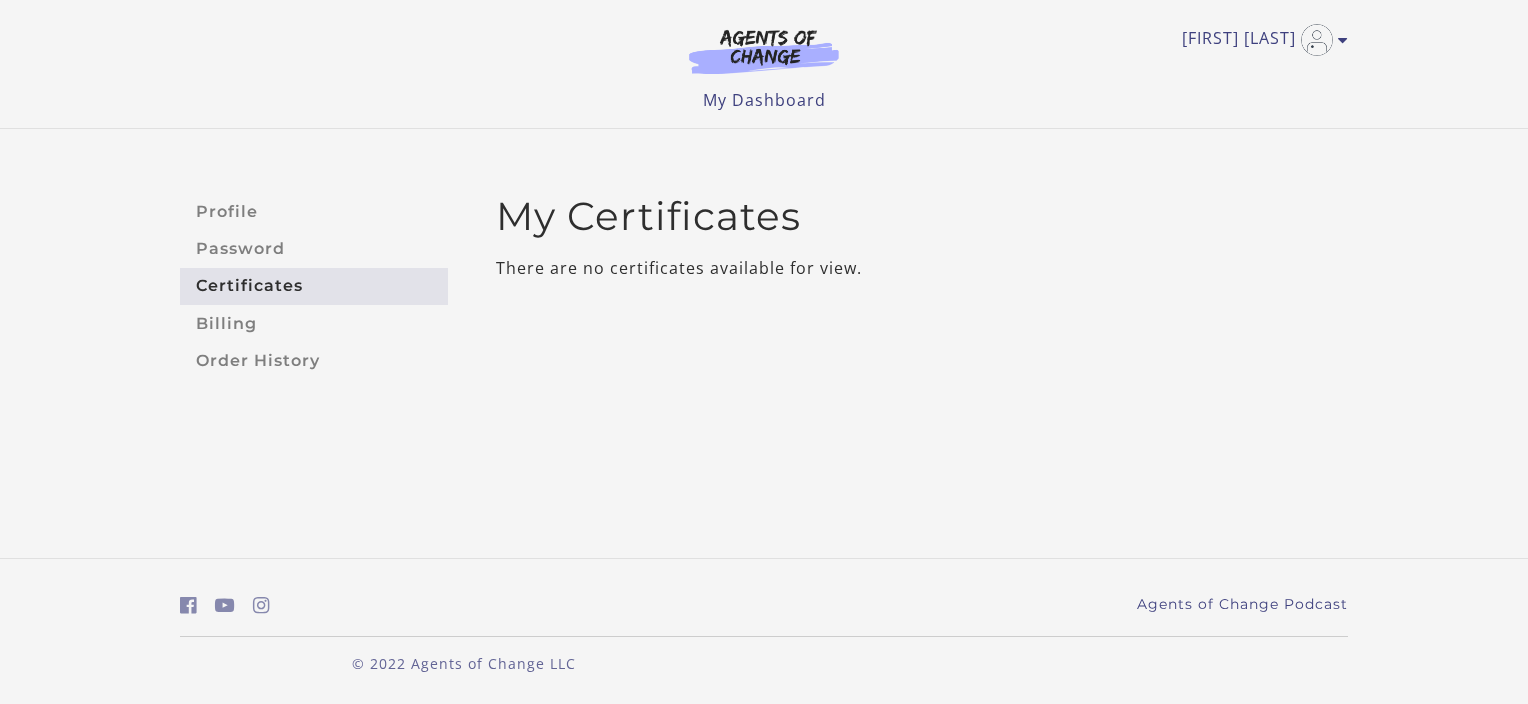 scroll, scrollTop: 0, scrollLeft: 0, axis: both 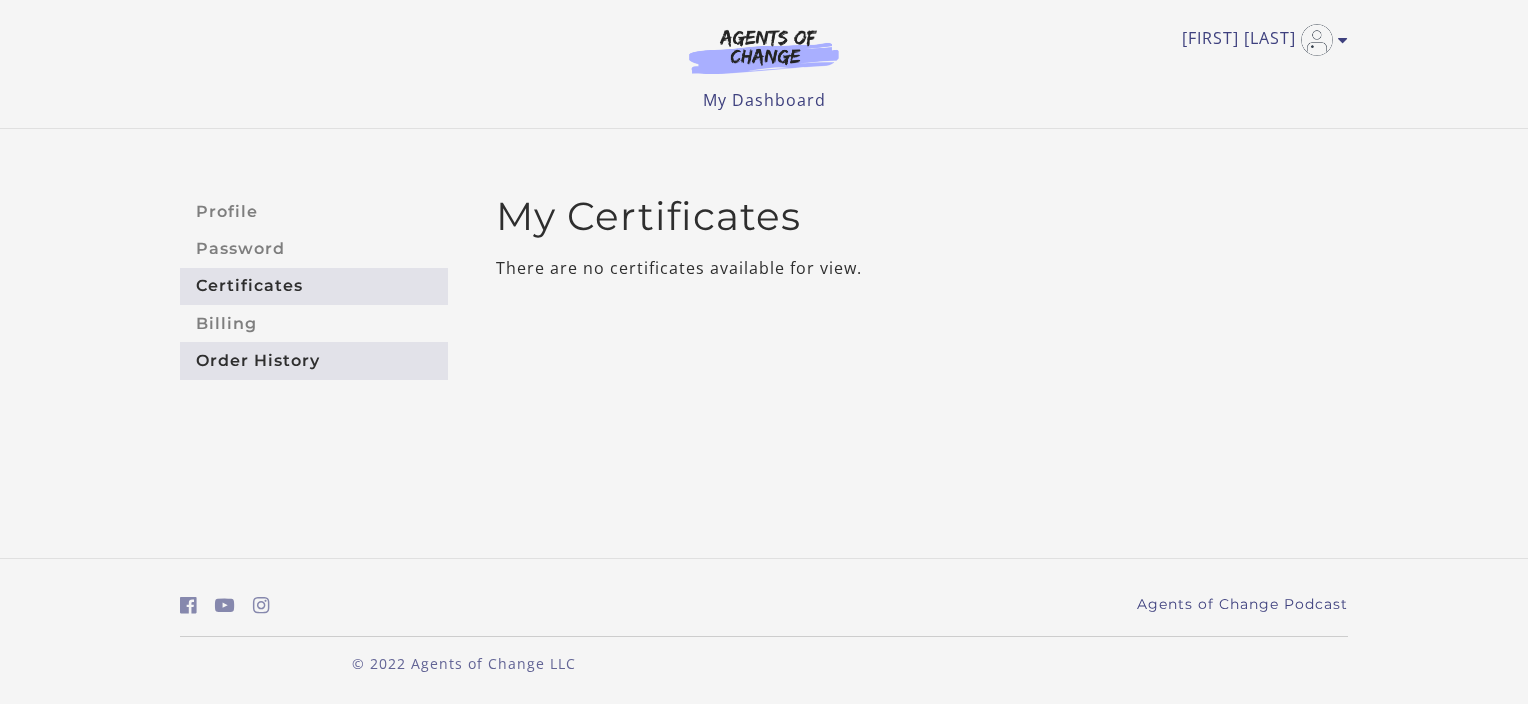 click on "Order History" at bounding box center [314, 360] 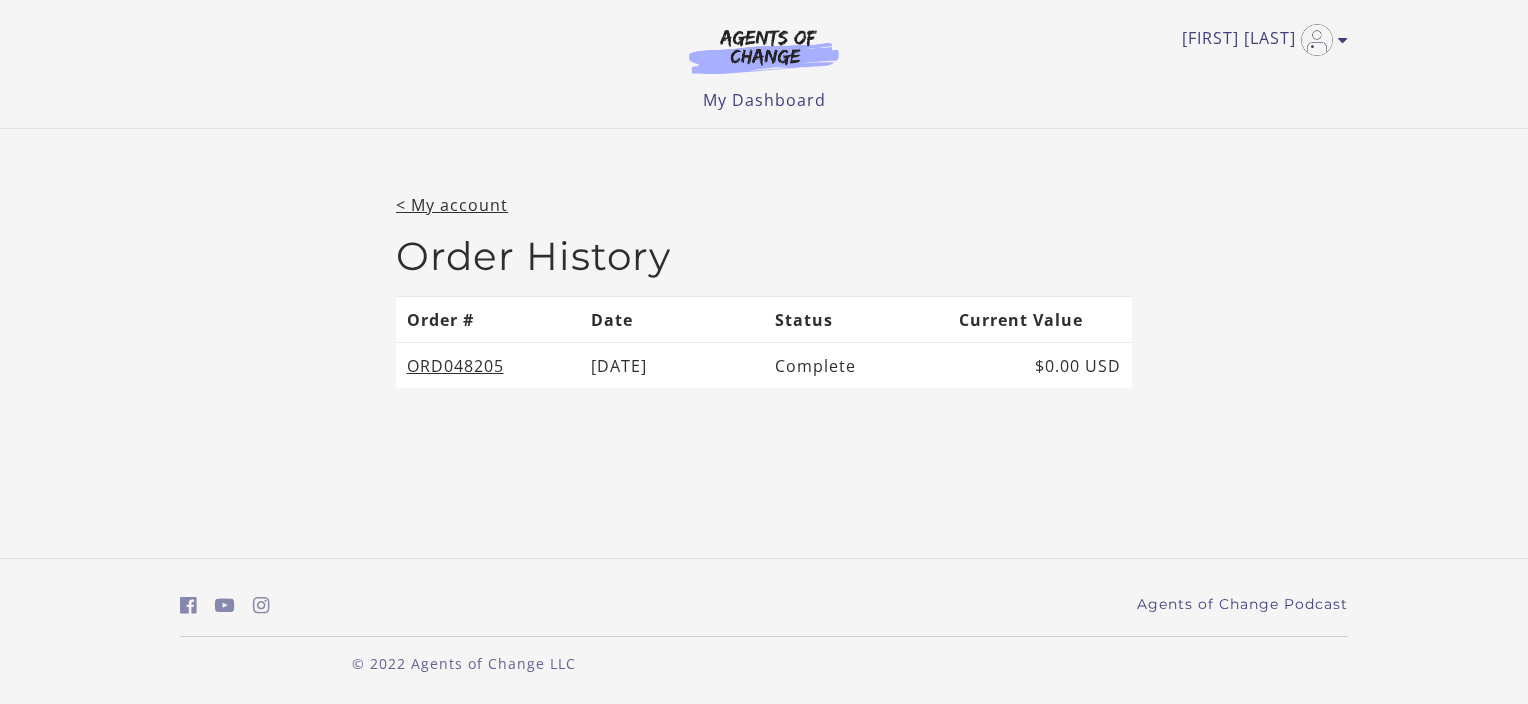 scroll, scrollTop: 0, scrollLeft: 0, axis: both 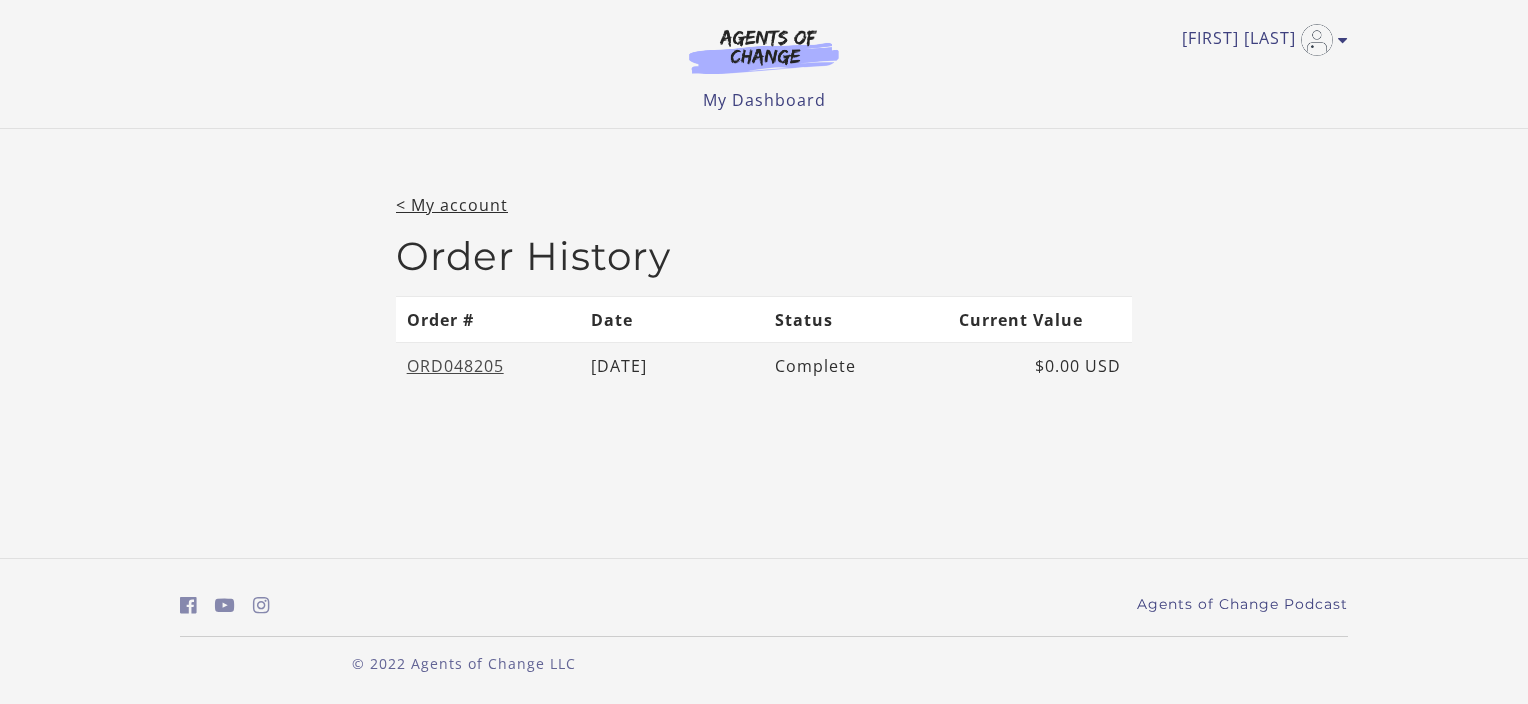 click on "ORD048205" at bounding box center [455, 366] 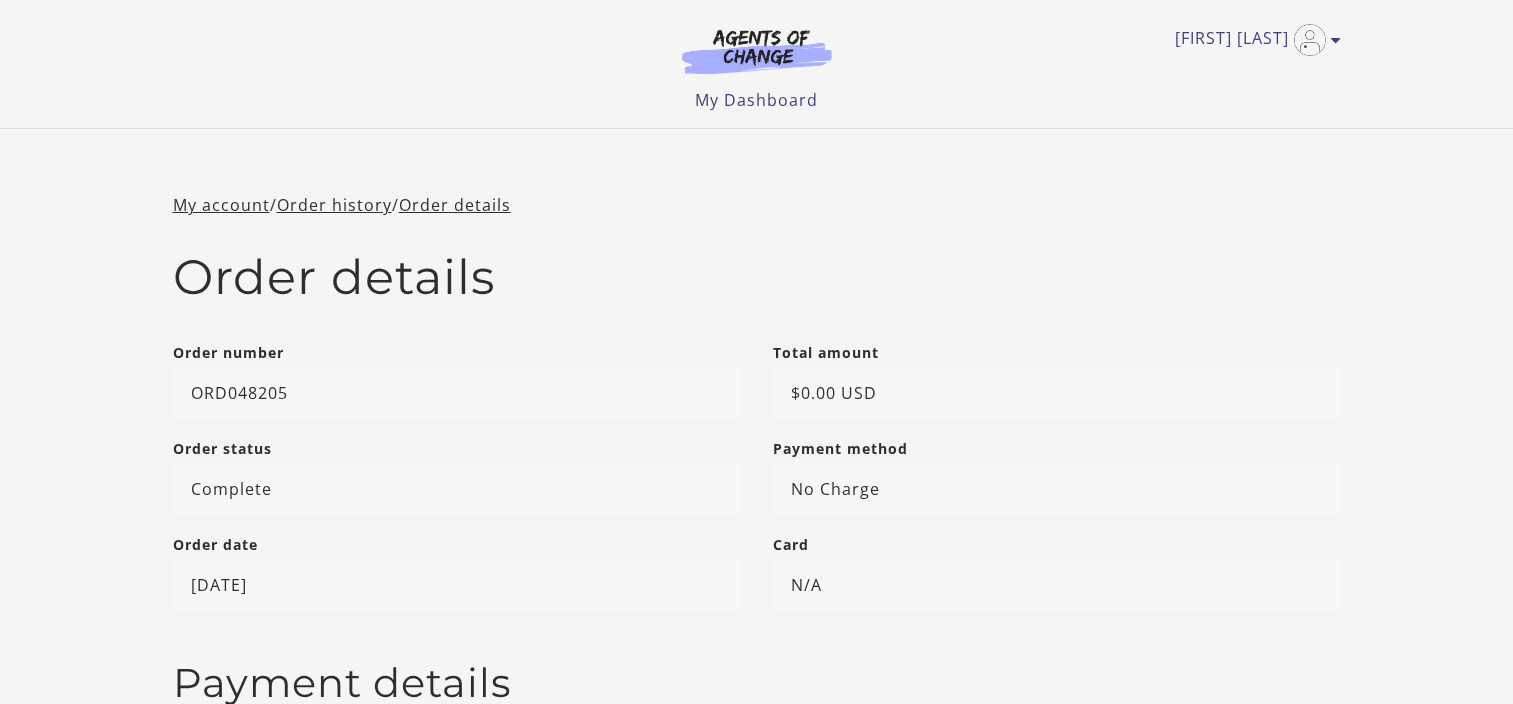scroll, scrollTop: 0, scrollLeft: 0, axis: both 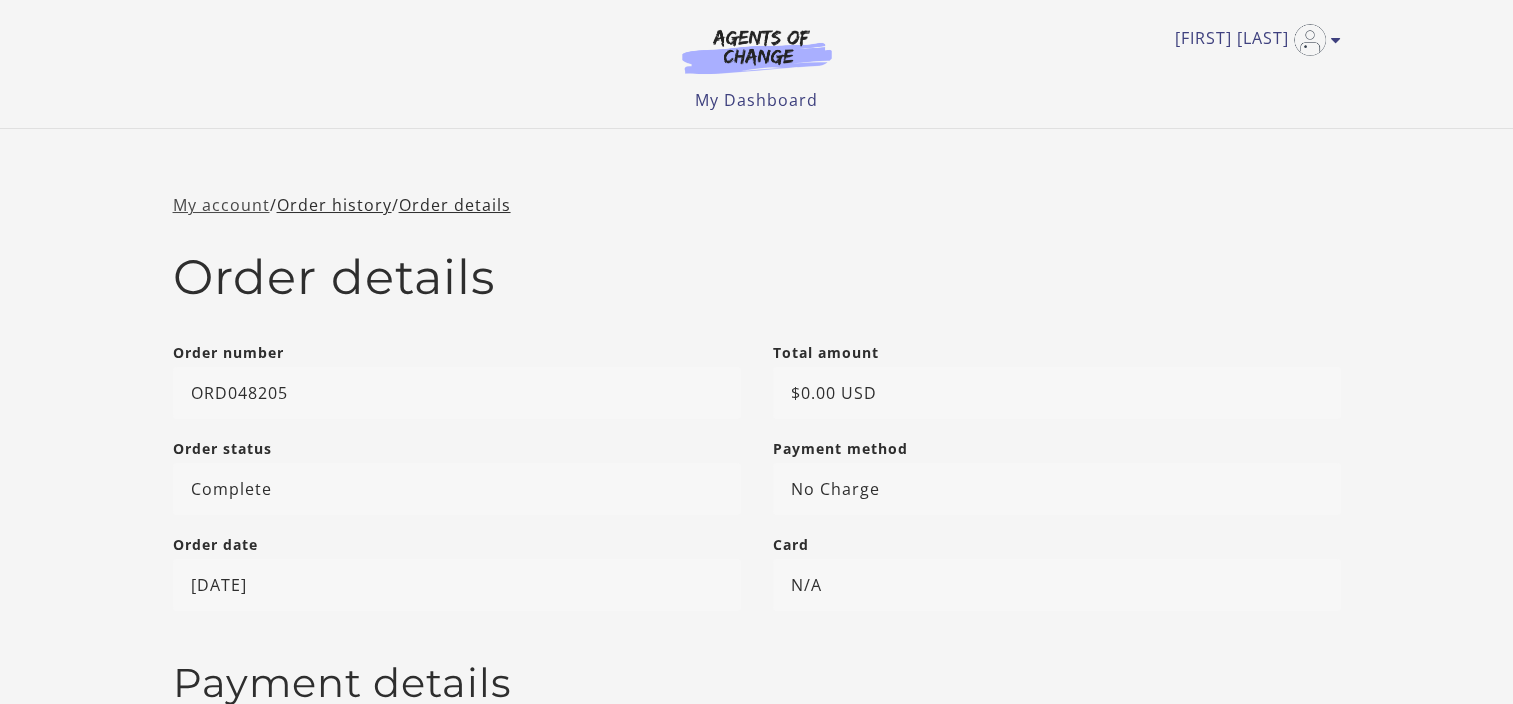 click on "My account" at bounding box center [221, 205] 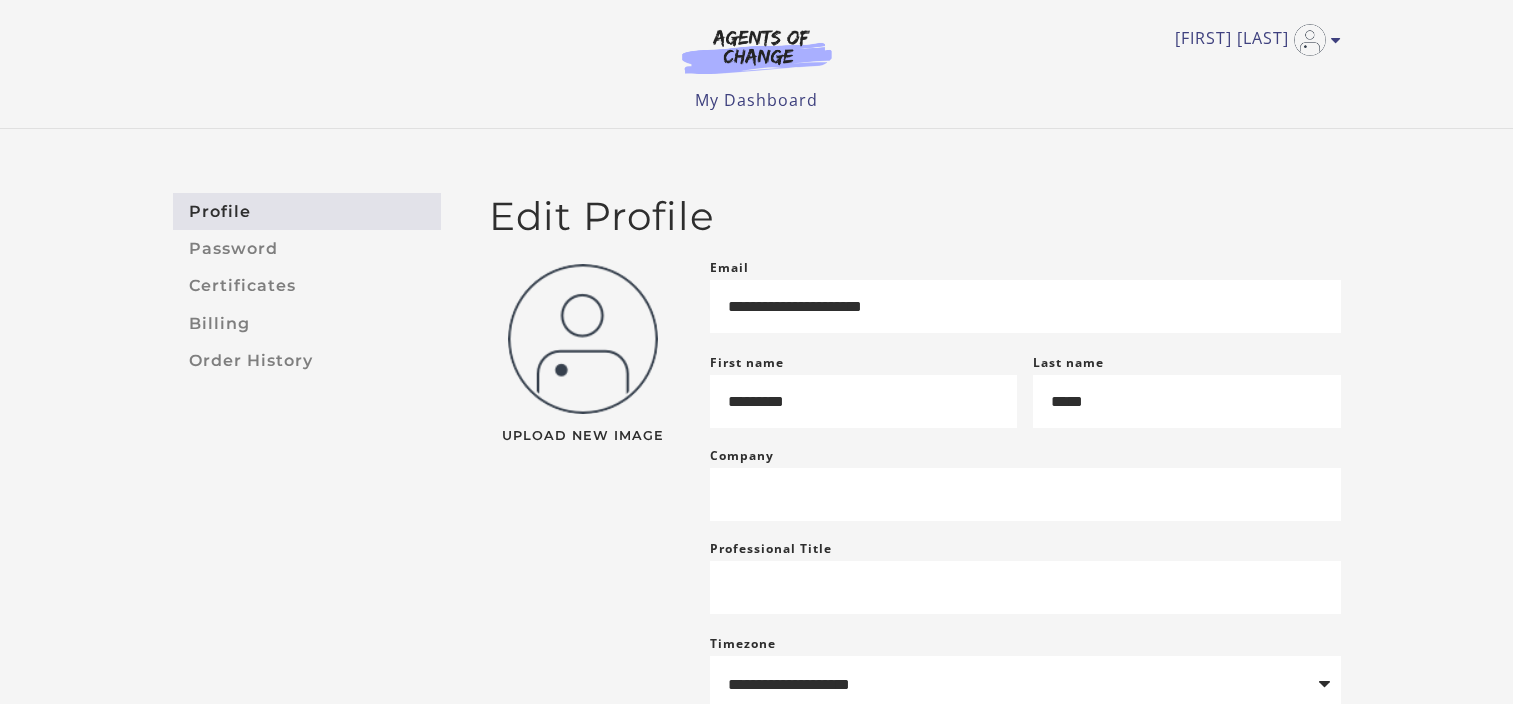 scroll, scrollTop: 0, scrollLeft: 0, axis: both 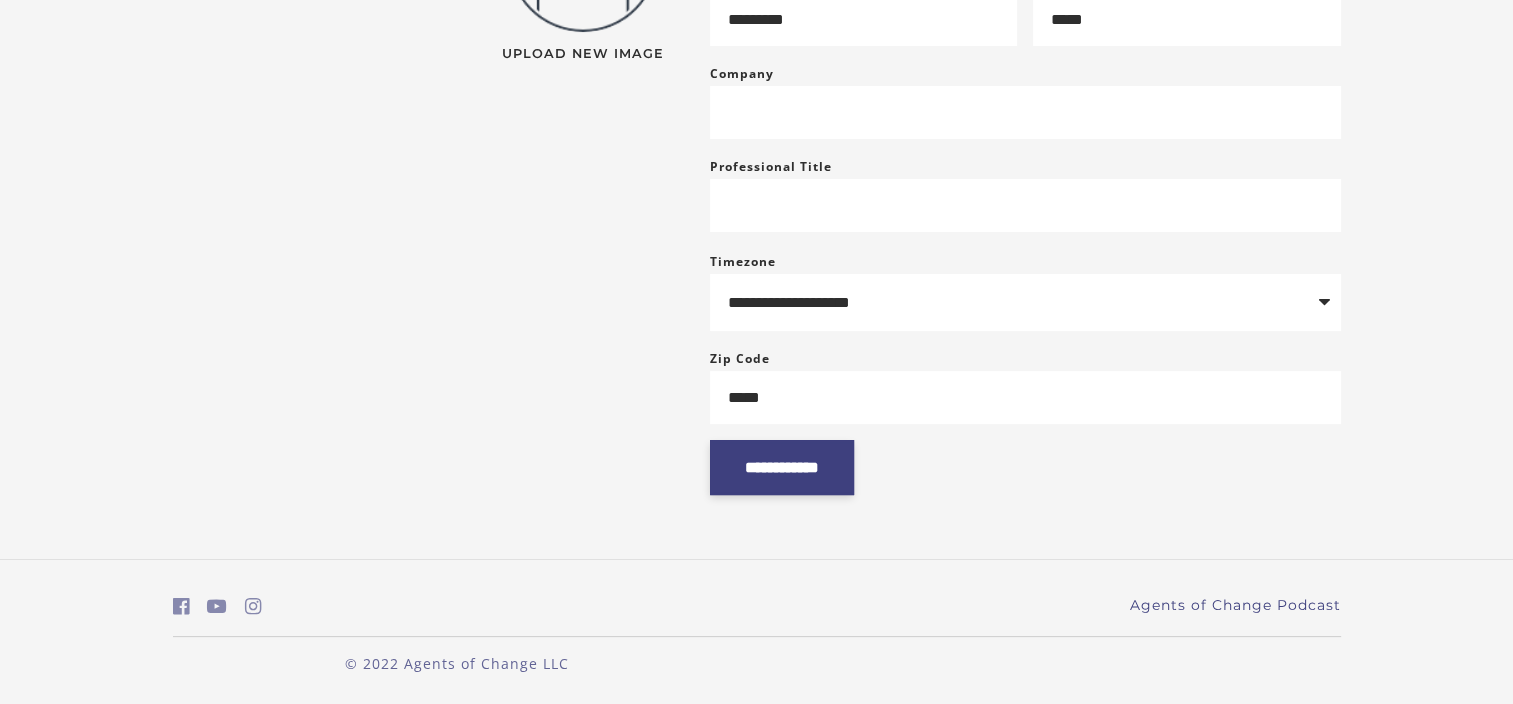 click on "**********" at bounding box center [782, 467] 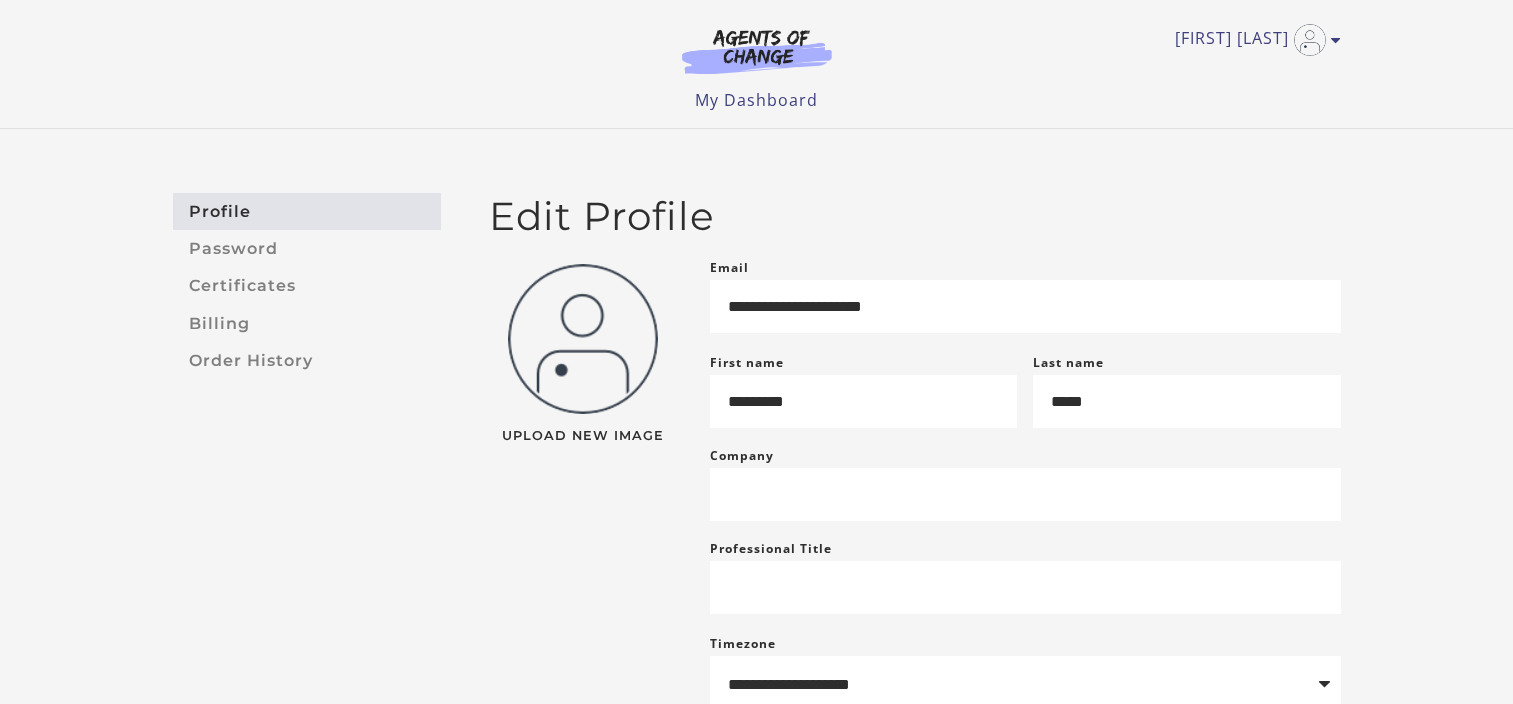 scroll, scrollTop: 0, scrollLeft: 0, axis: both 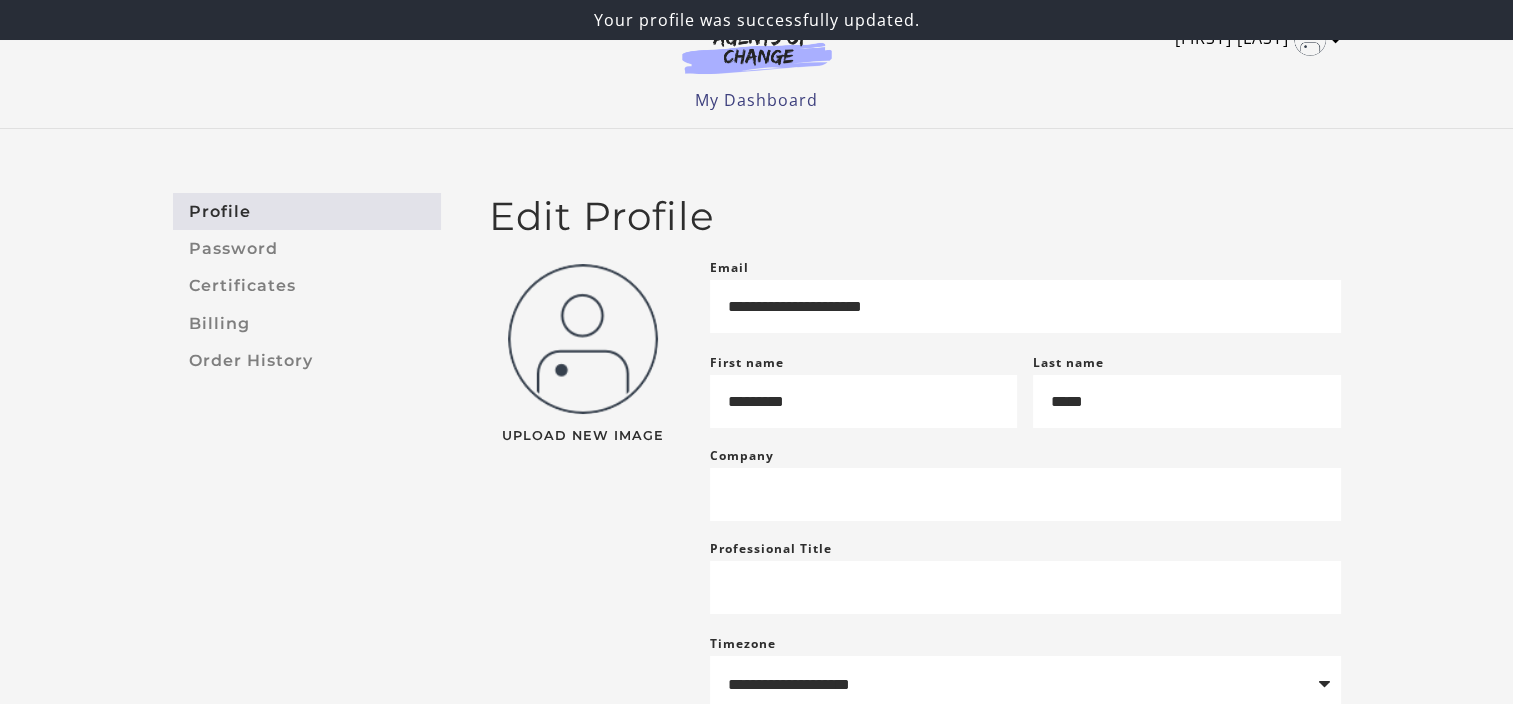 click at bounding box center [1336, 40] 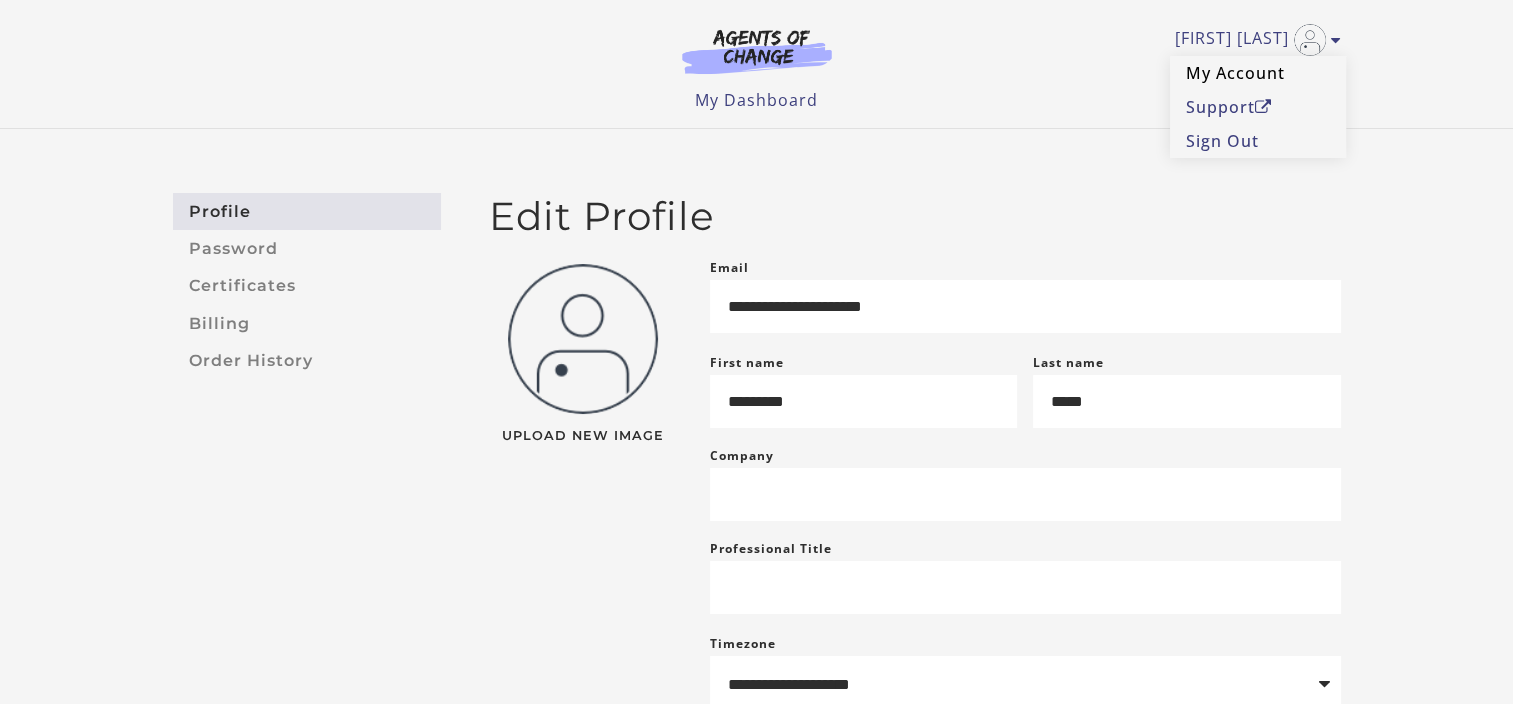 click on "My Account" at bounding box center (1258, 73) 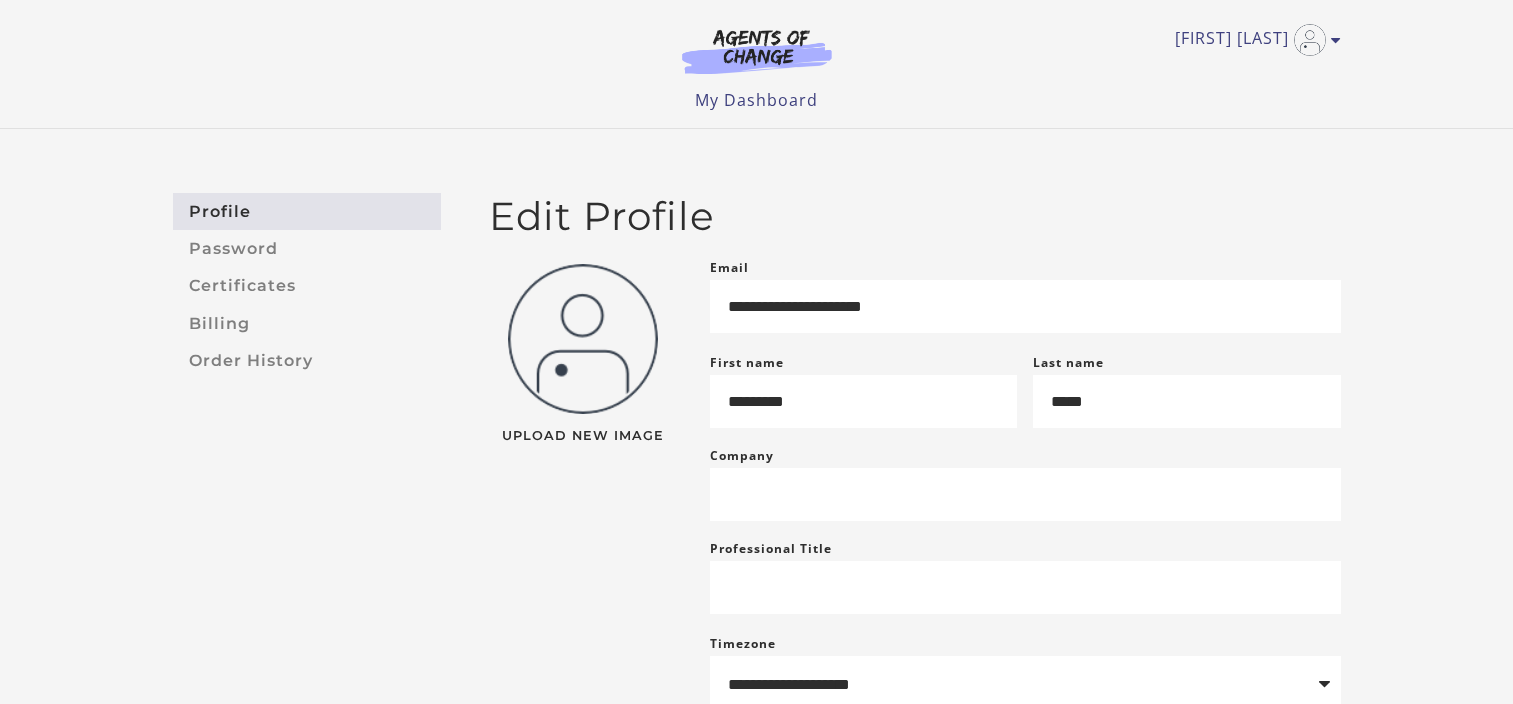 scroll, scrollTop: 0, scrollLeft: 0, axis: both 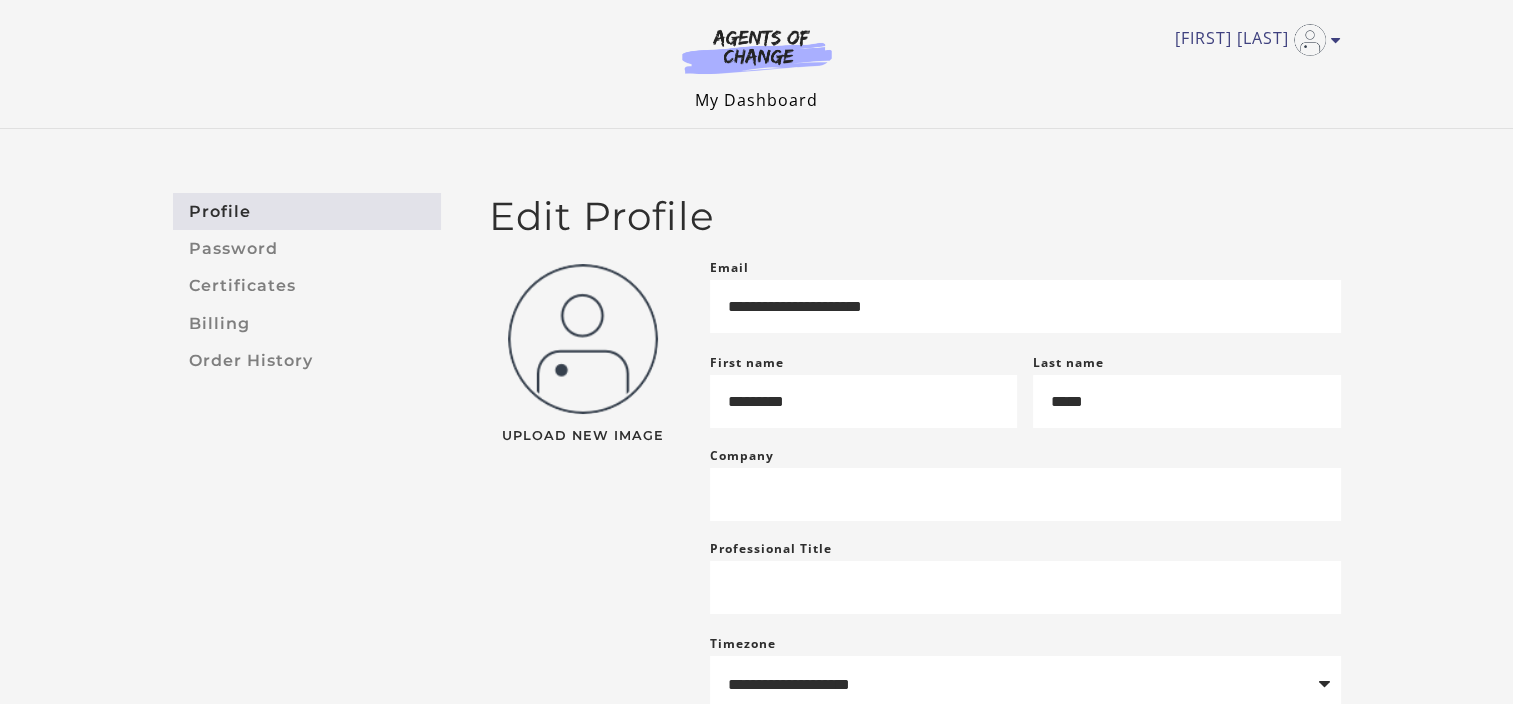 click on "My Dashboard" at bounding box center (756, 100) 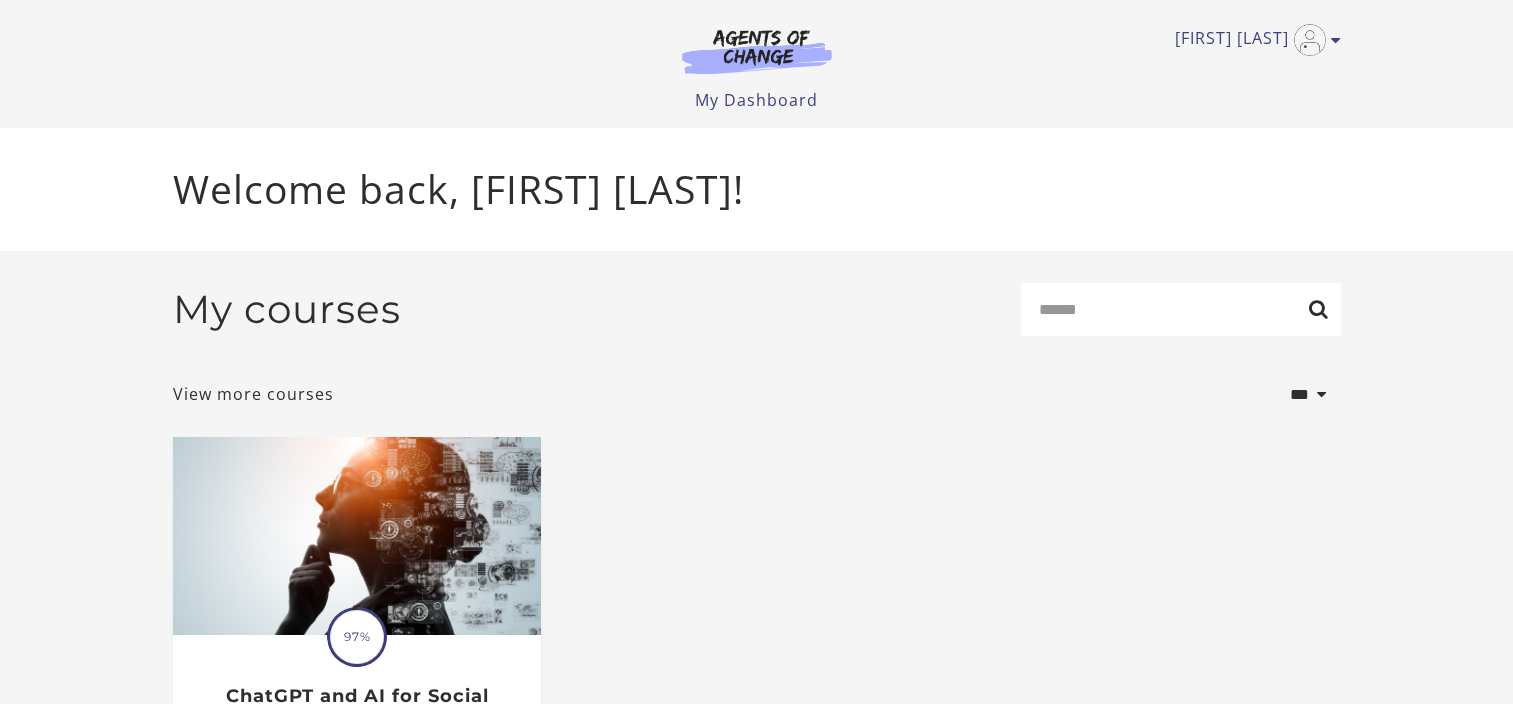 scroll, scrollTop: 0, scrollLeft: 0, axis: both 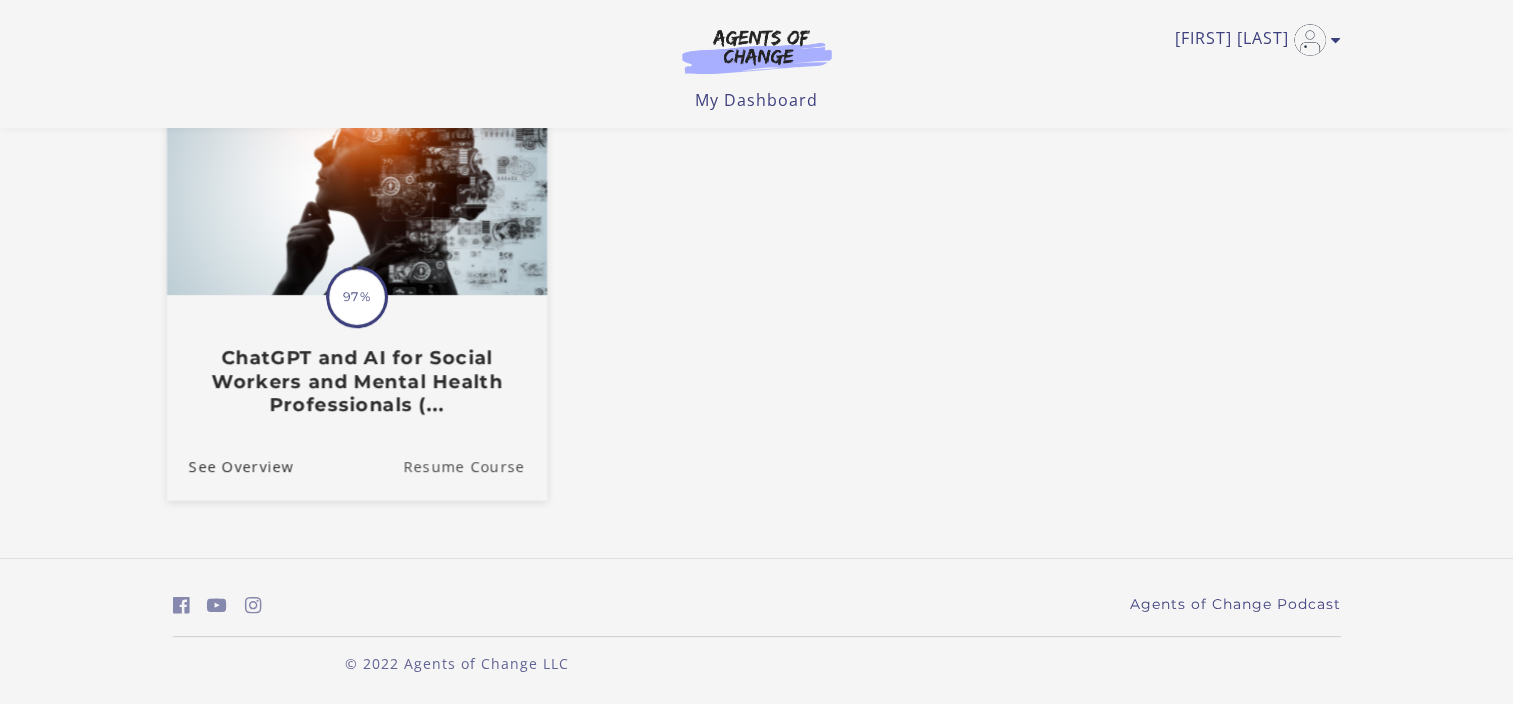 click on "Resume Course" at bounding box center [475, 466] 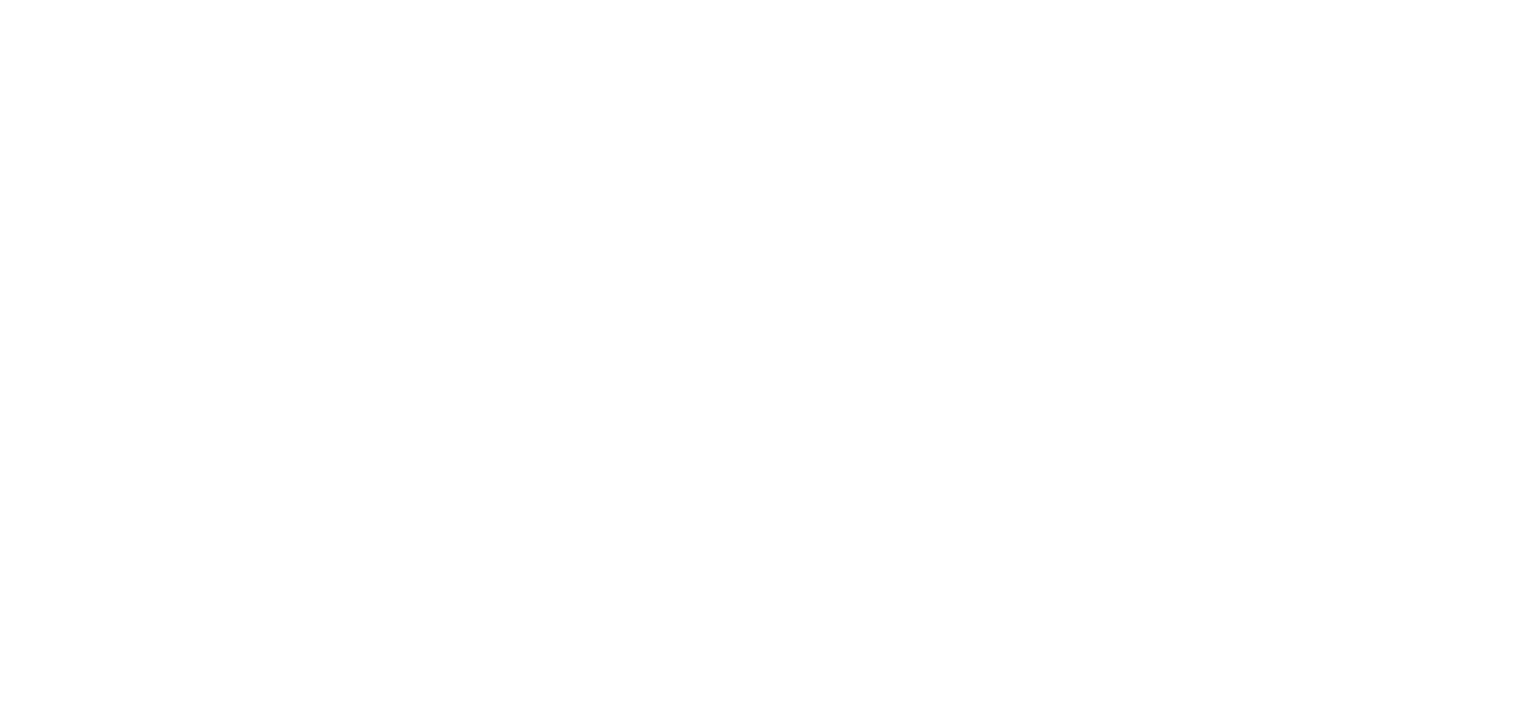 scroll, scrollTop: 0, scrollLeft: 0, axis: both 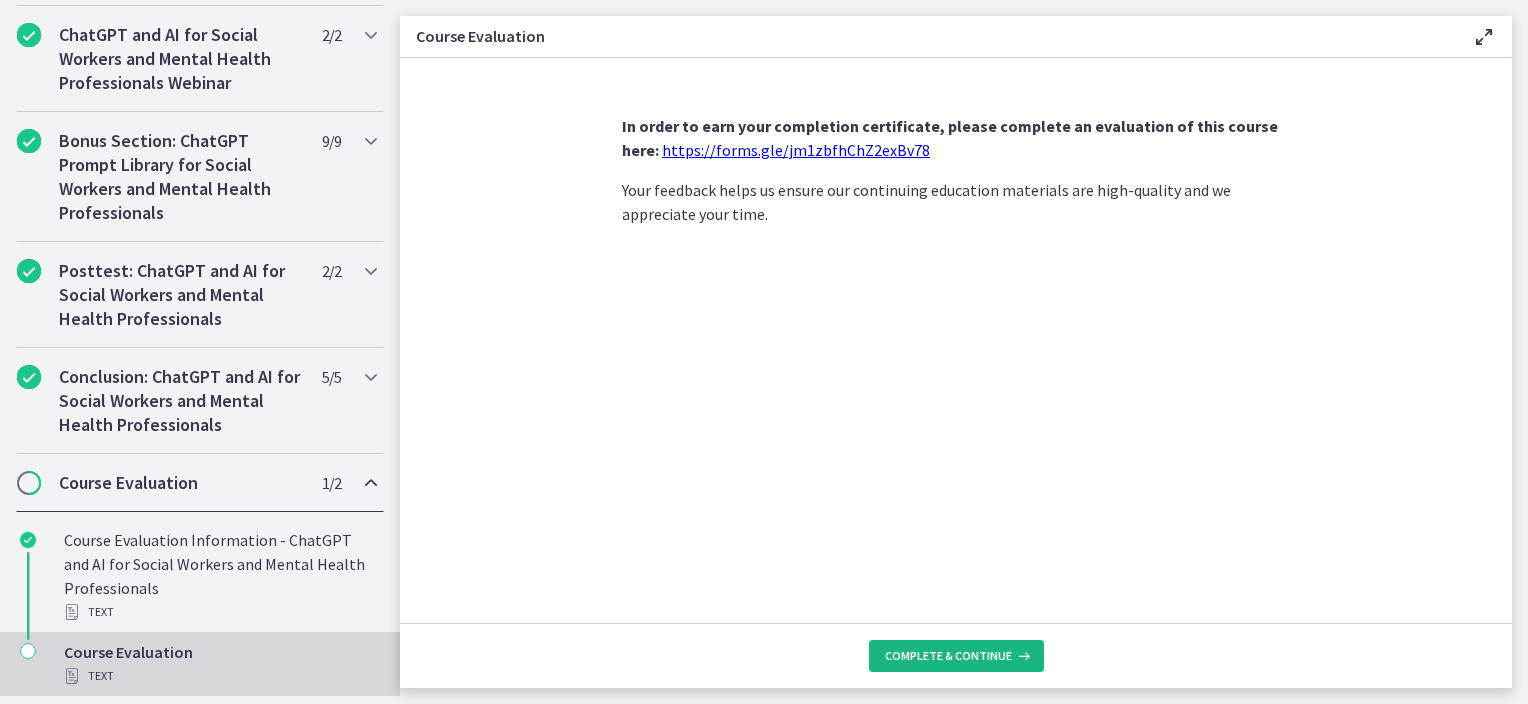 click on "Complete & continue" at bounding box center [956, 656] 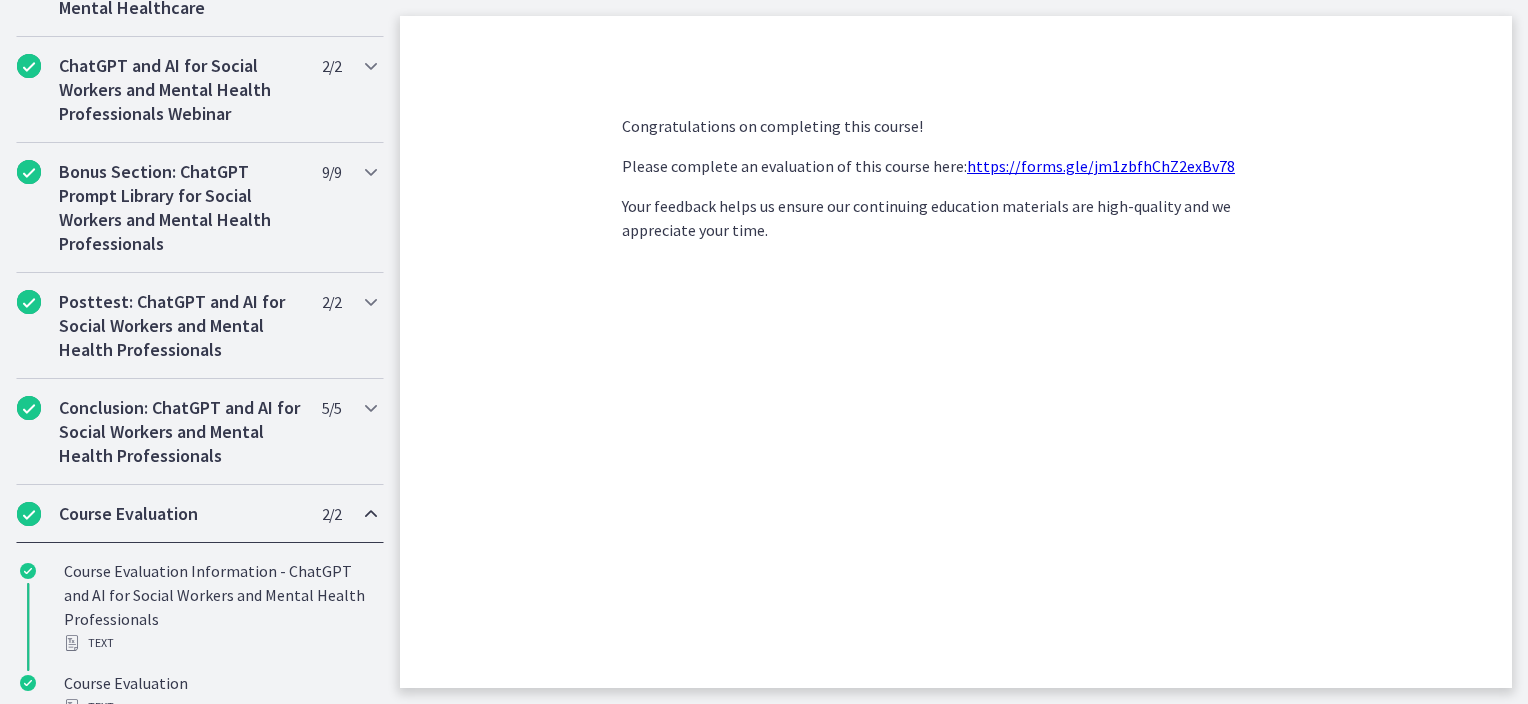 scroll, scrollTop: 1132, scrollLeft: 0, axis: vertical 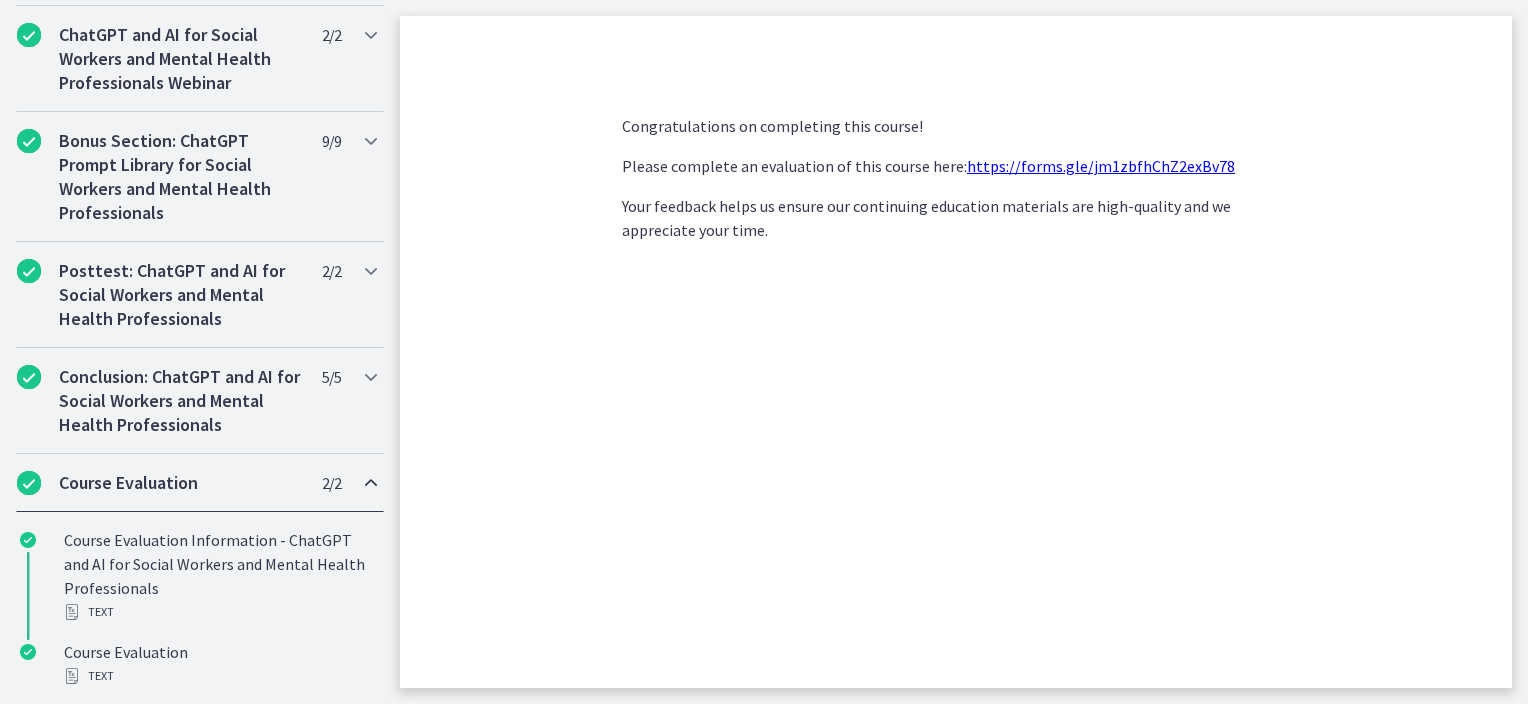 click on "https://forms.gle/jm1zbfhChZ2exBv78" at bounding box center [1101, 166] 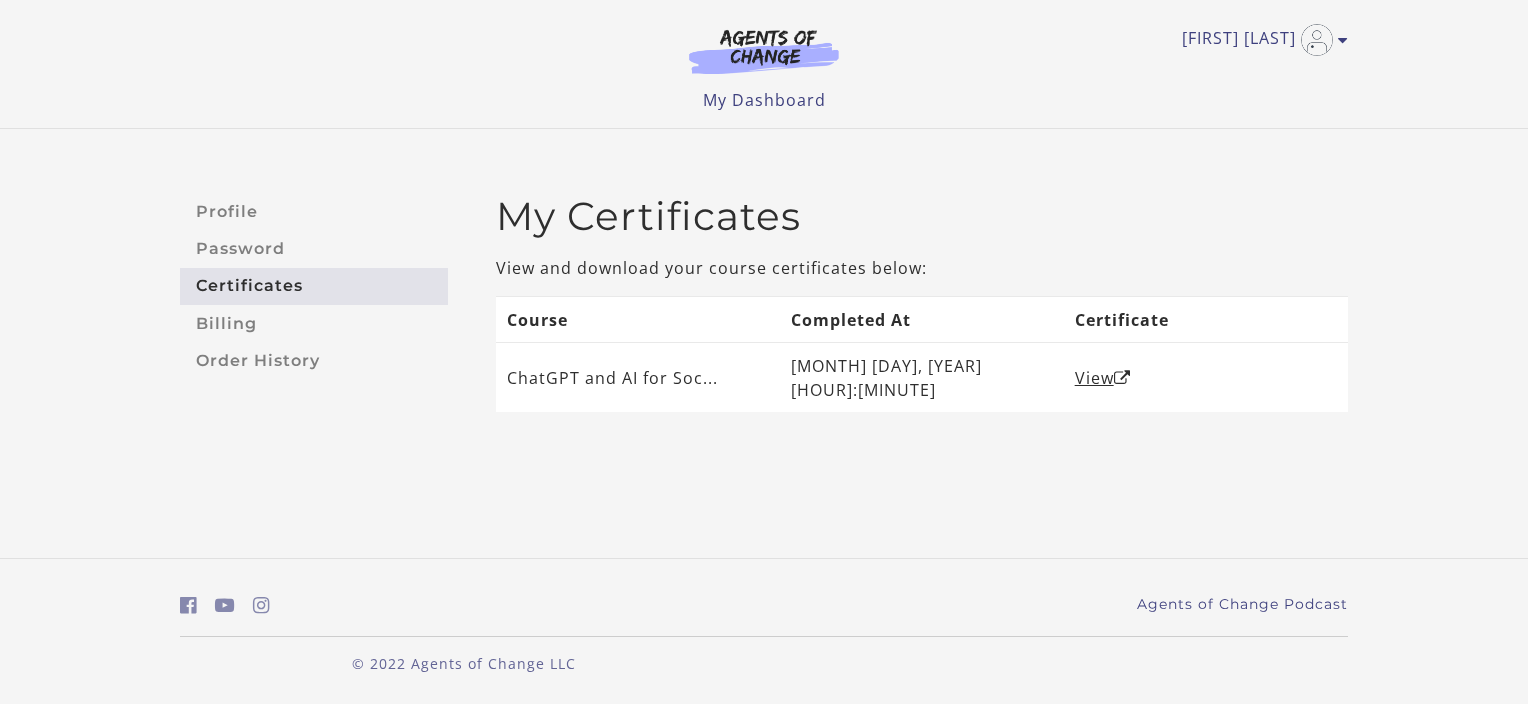 scroll, scrollTop: 0, scrollLeft: 0, axis: both 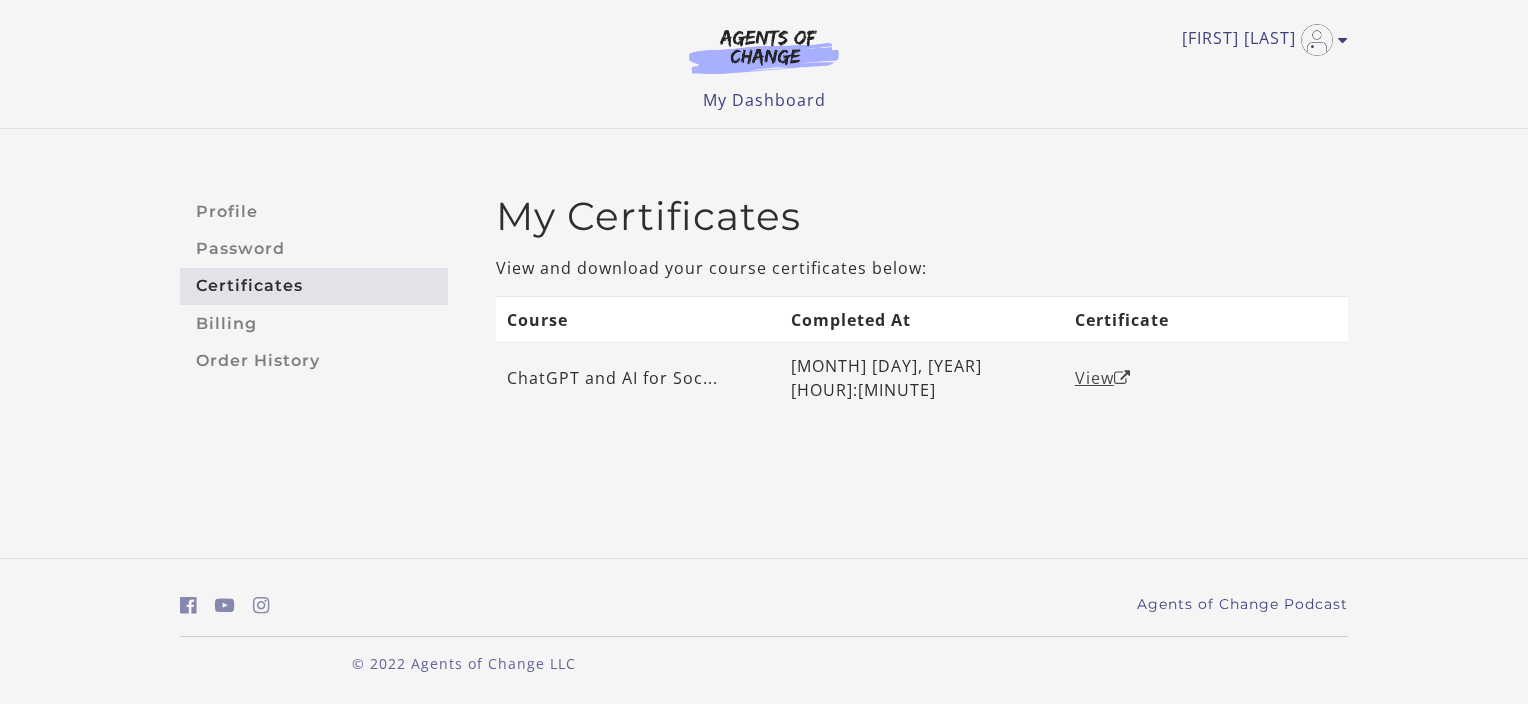 click on "View" at bounding box center (1103, 378) 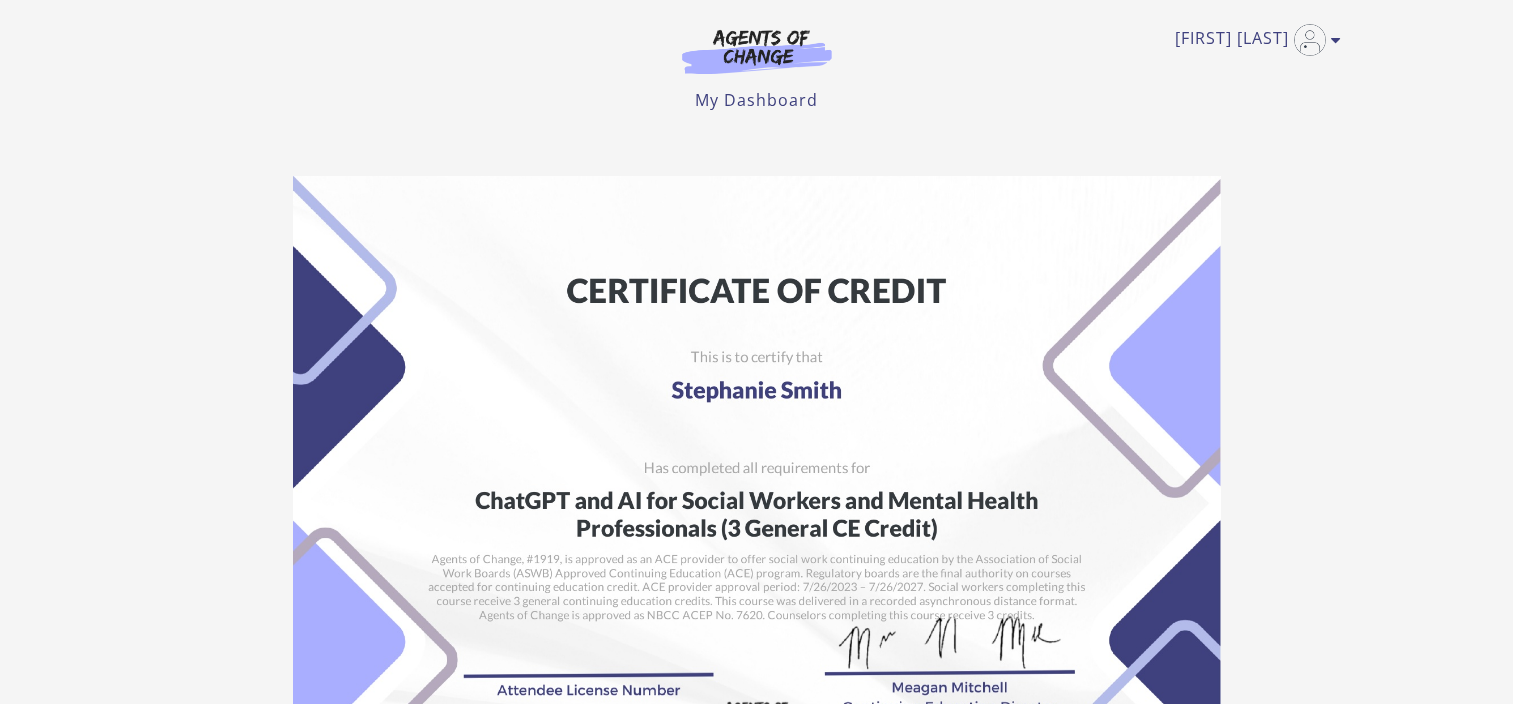scroll, scrollTop: 0, scrollLeft: 0, axis: both 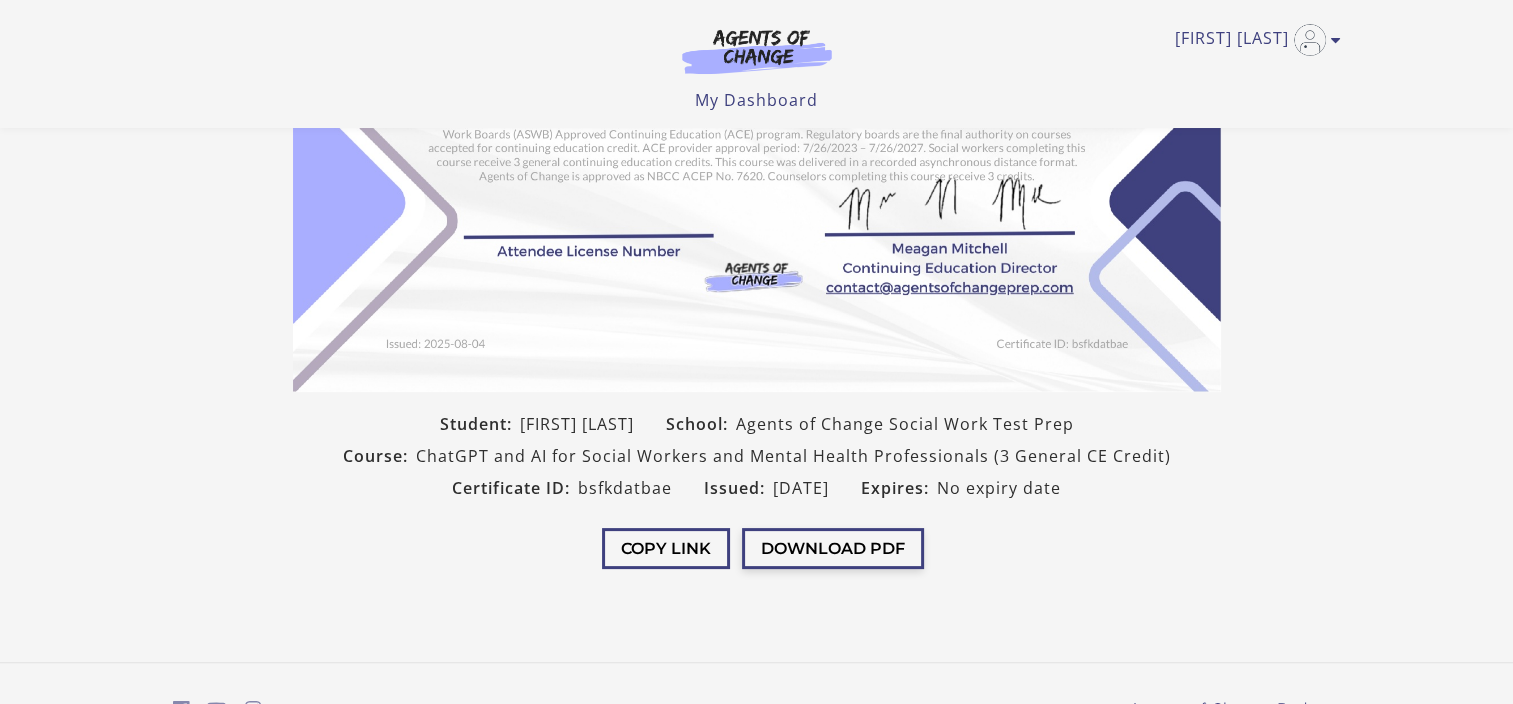 click on "Download PDF" at bounding box center (833, 548) 